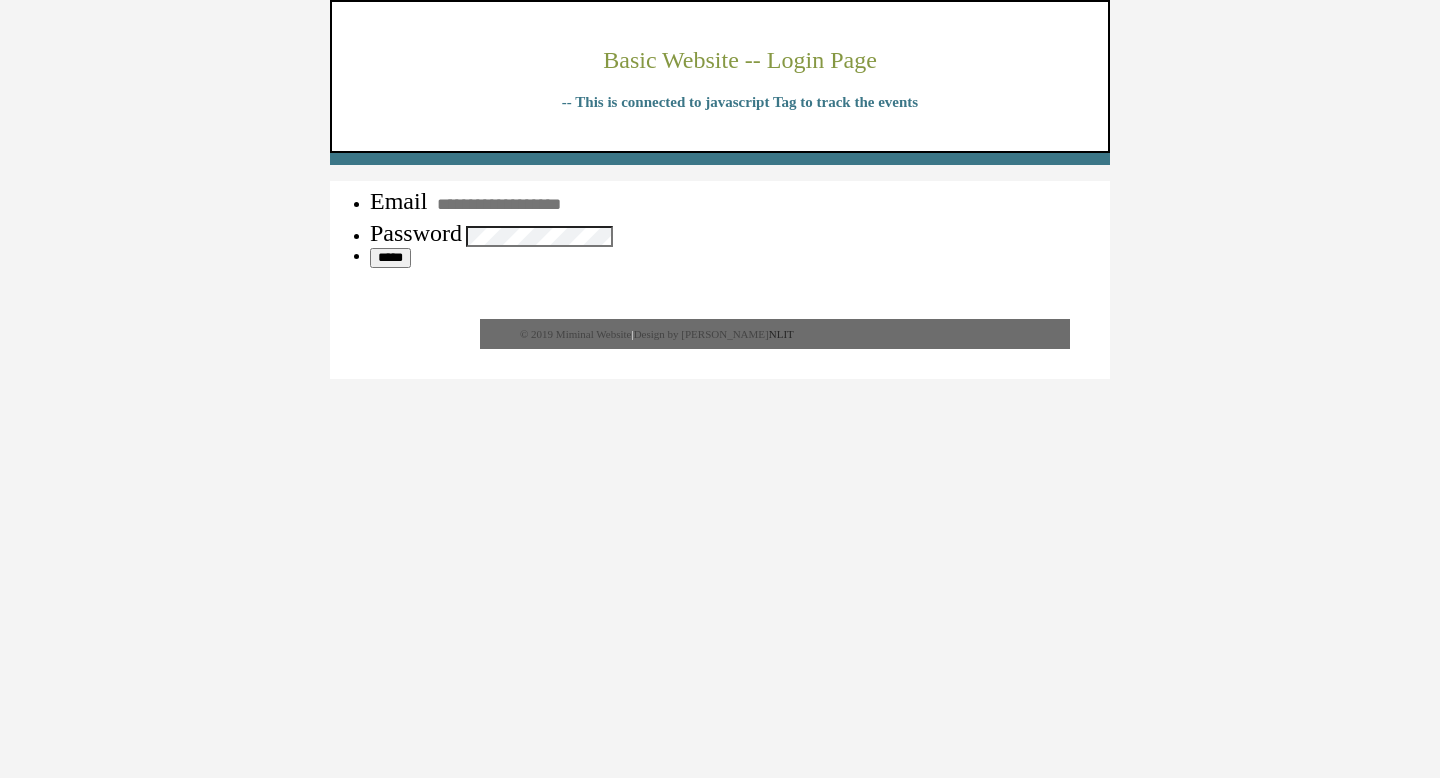 scroll, scrollTop: 0, scrollLeft: 0, axis: both 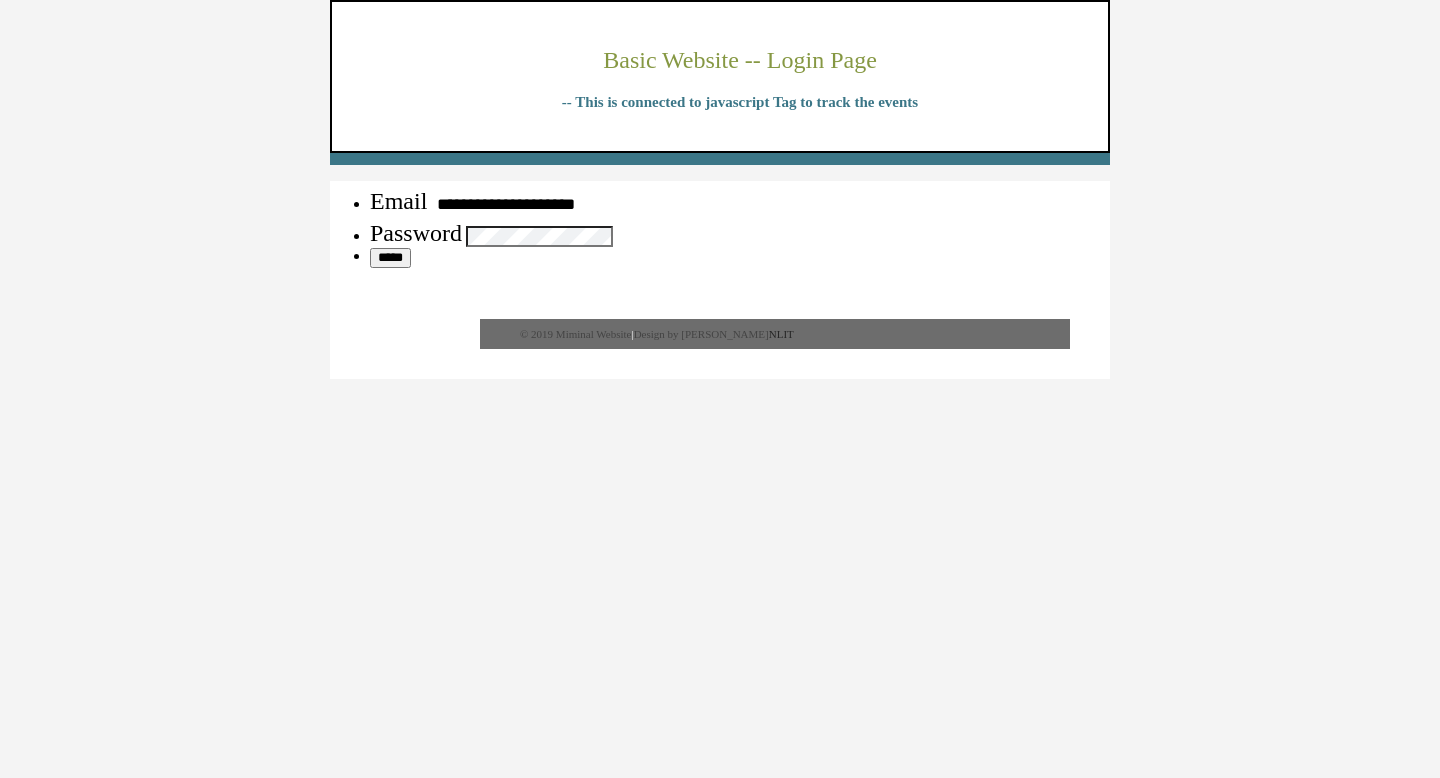 click on "*****" at bounding box center [390, 258] 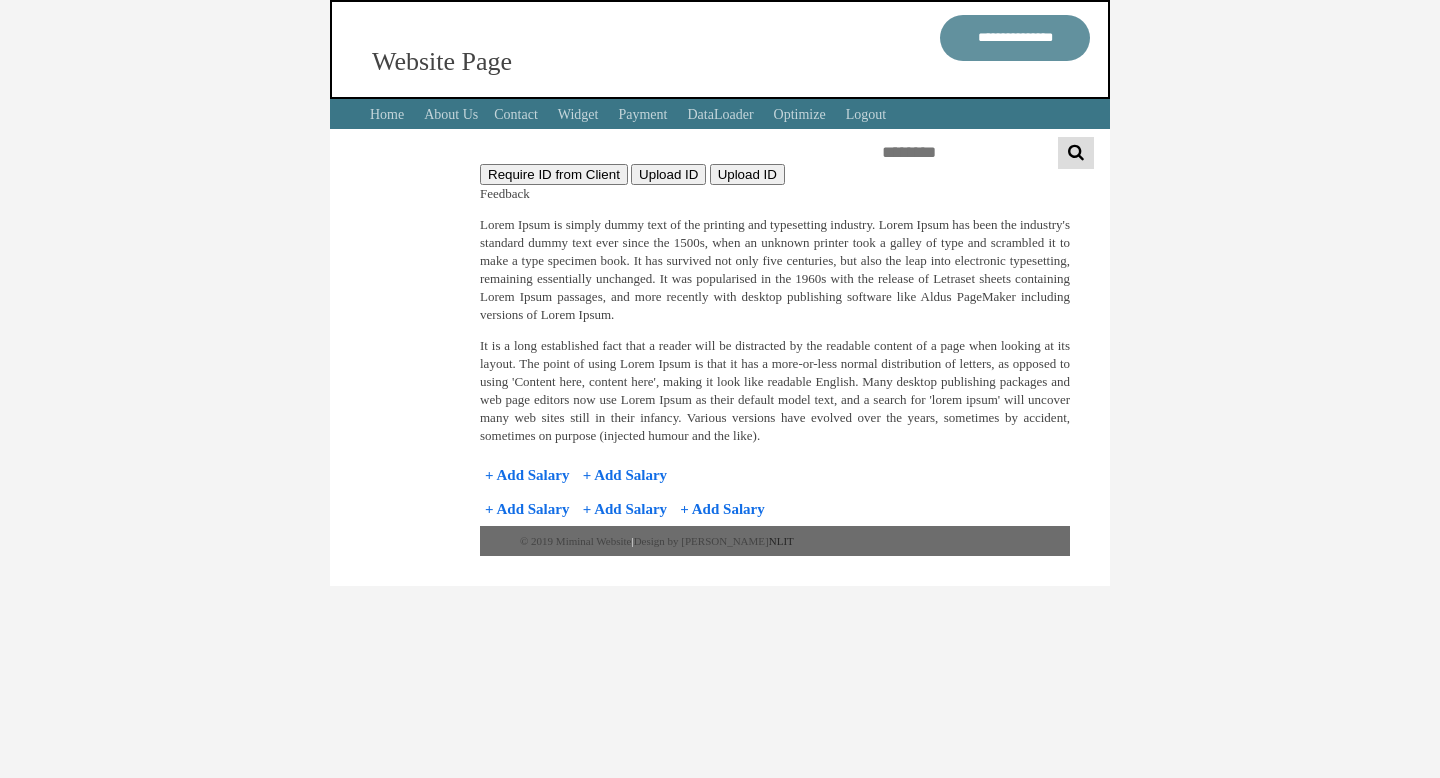 scroll, scrollTop: 0, scrollLeft: 0, axis: both 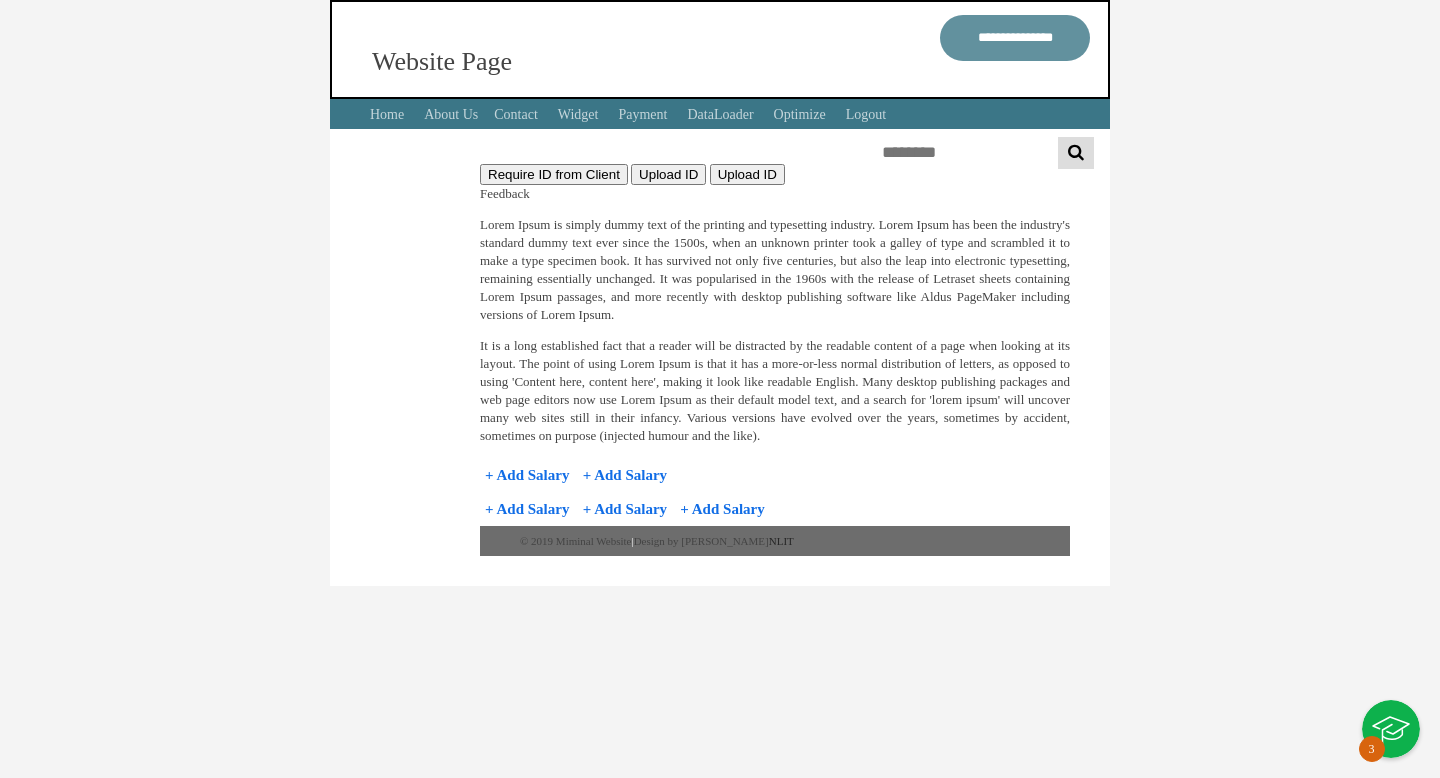 click at bounding box center (1391, 729) 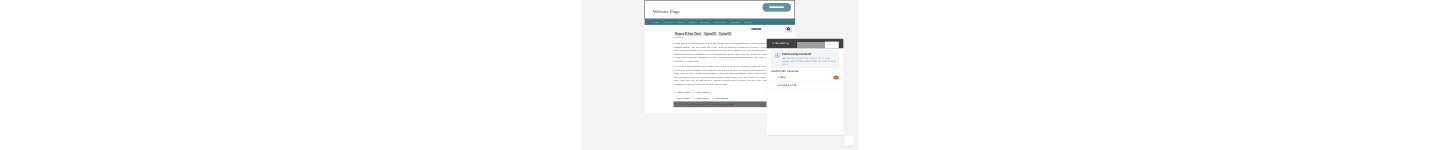 scroll, scrollTop: 0, scrollLeft: 0, axis: both 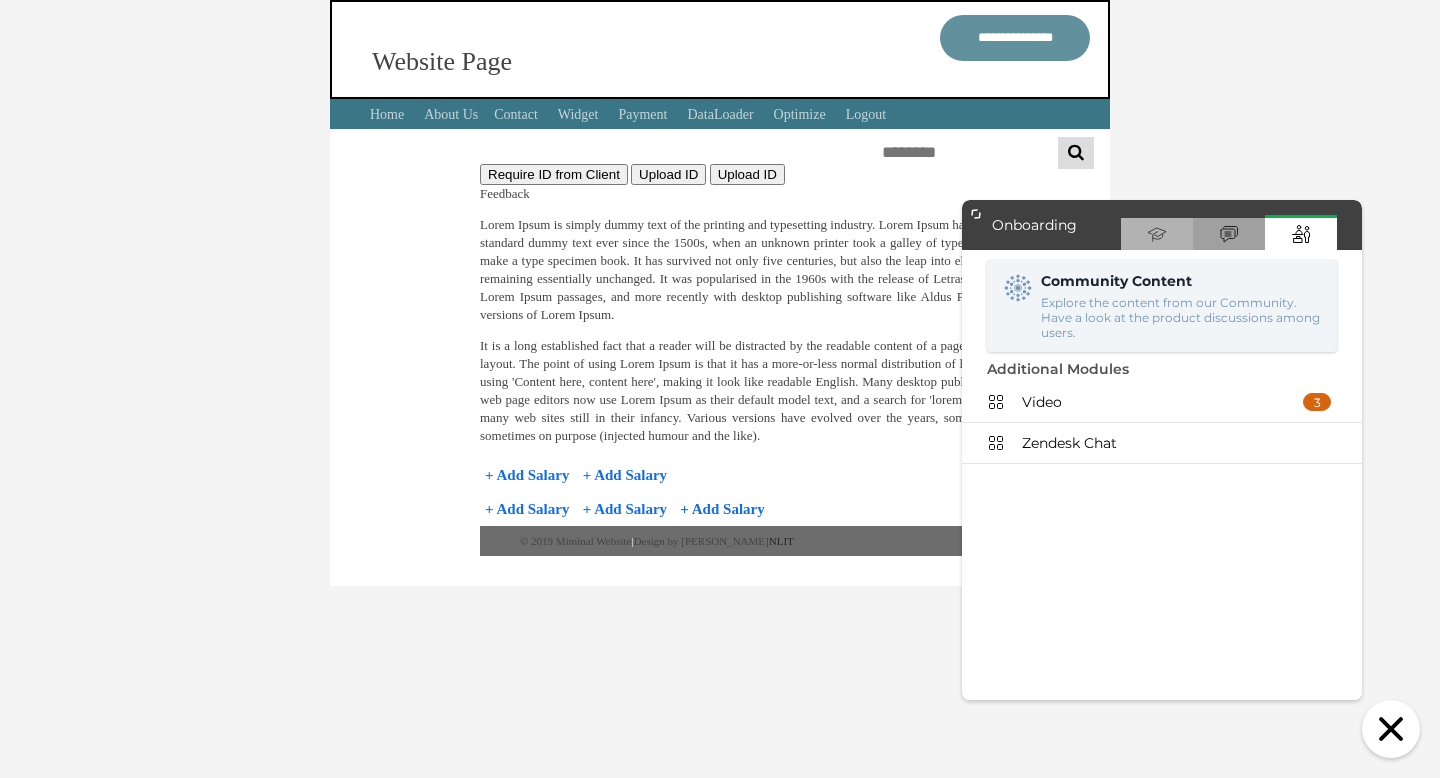 click 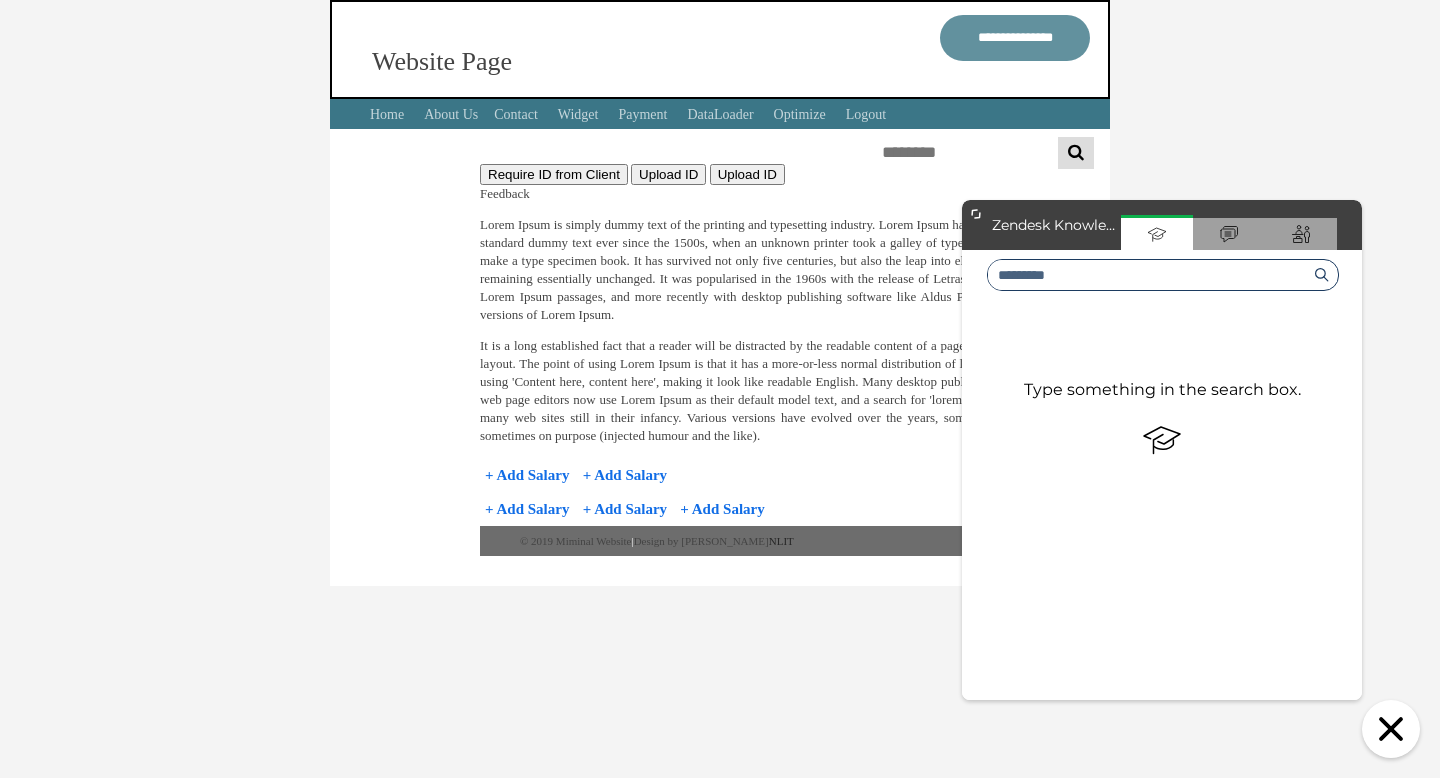 click at bounding box center [1148, 275] 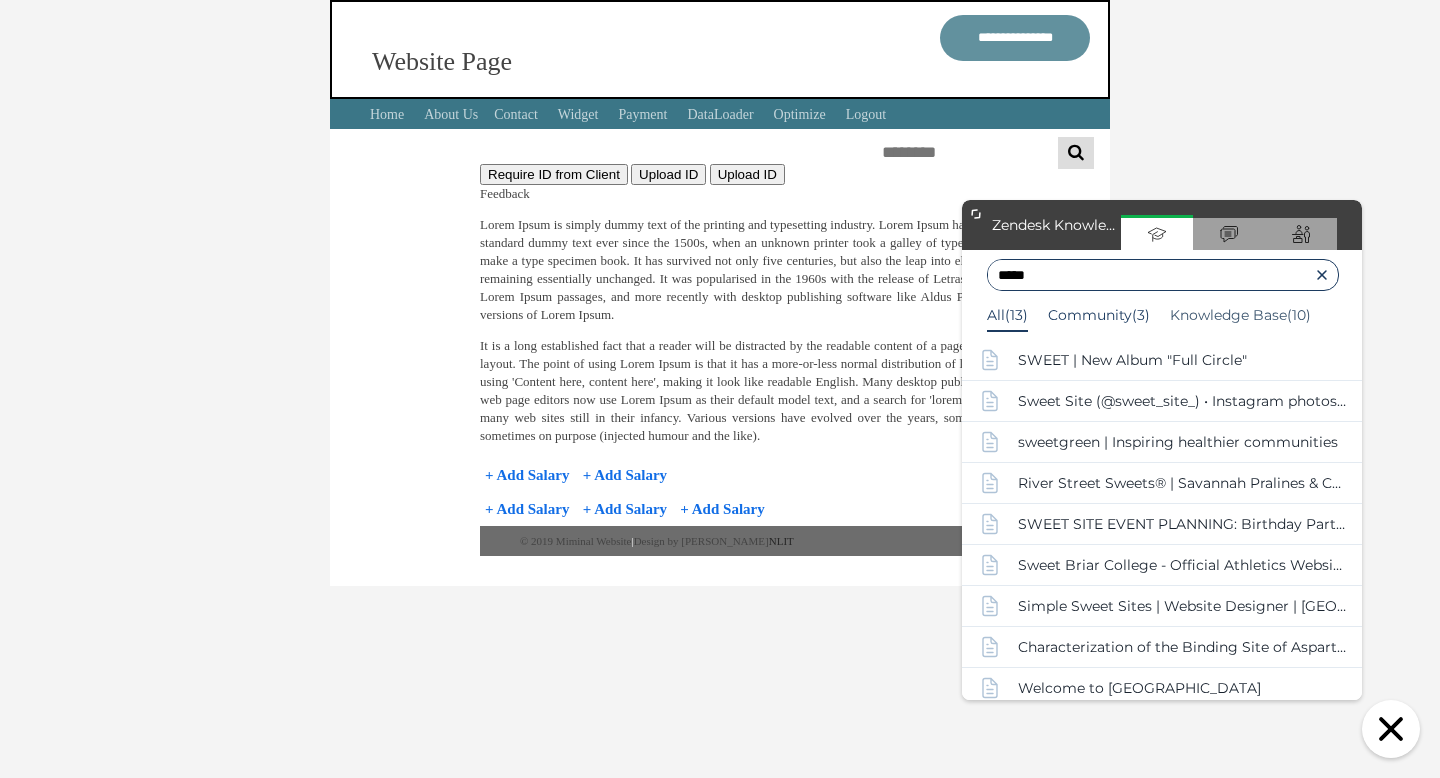 click on "Community(3)" at bounding box center [1099, 315] 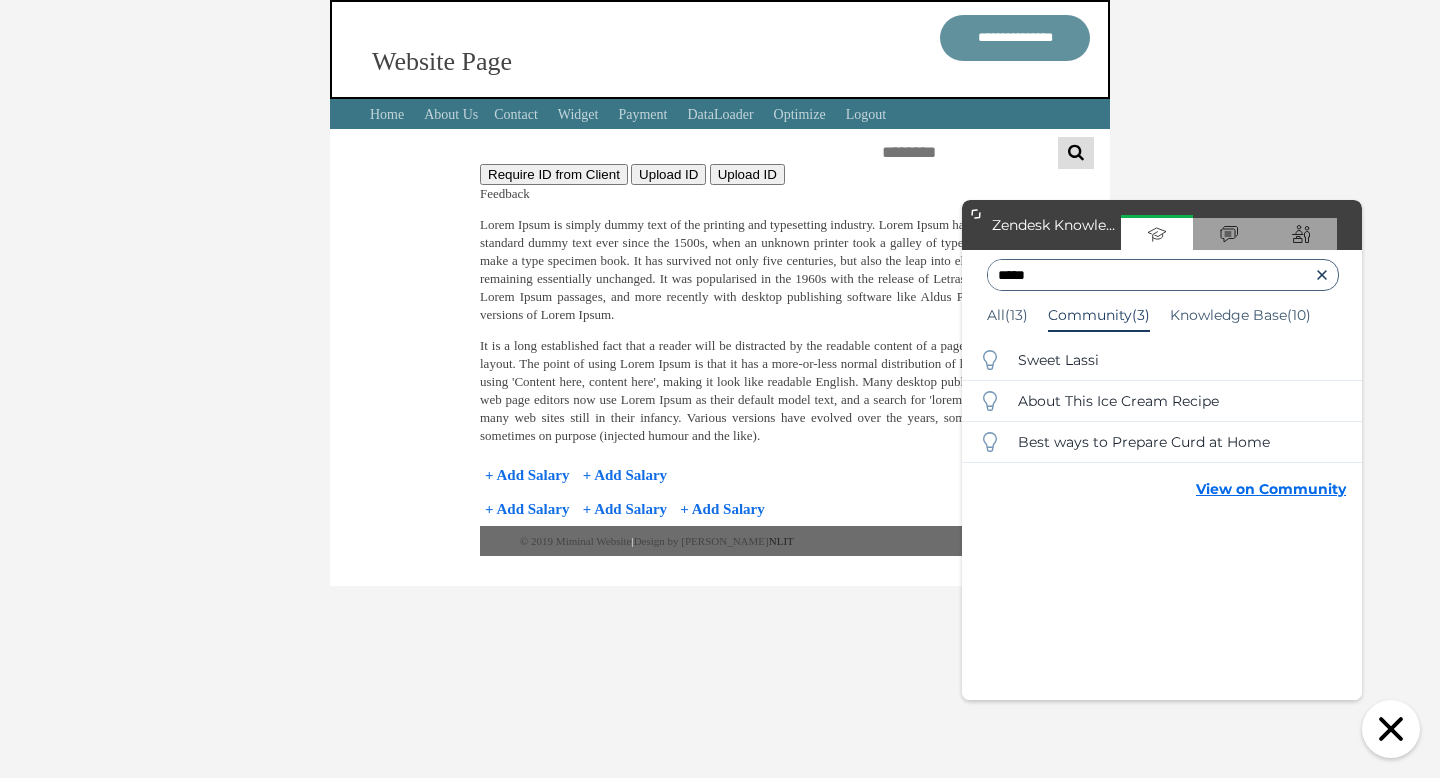 click on "Sweet Lassi" at bounding box center (1058, 360) 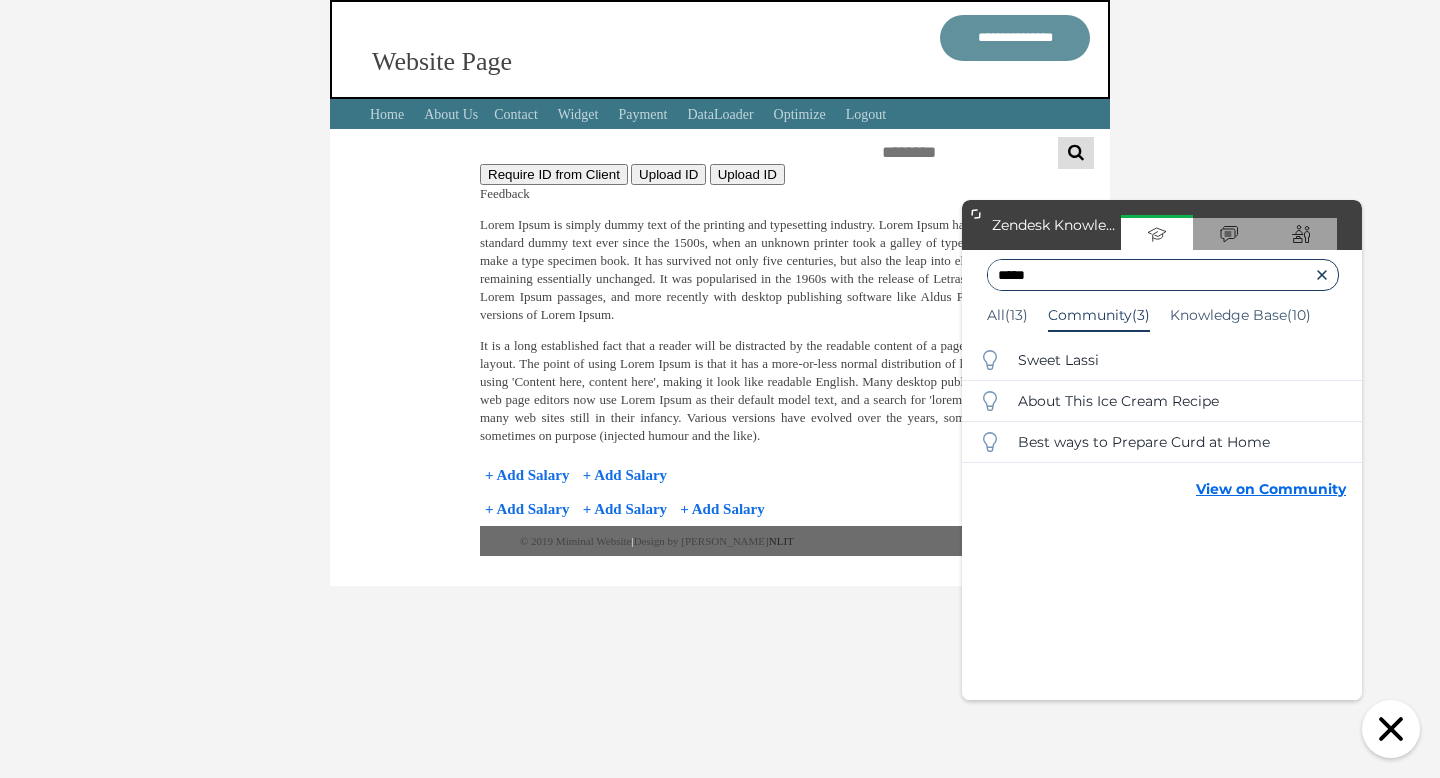 click on "*****" at bounding box center (1148, 275) 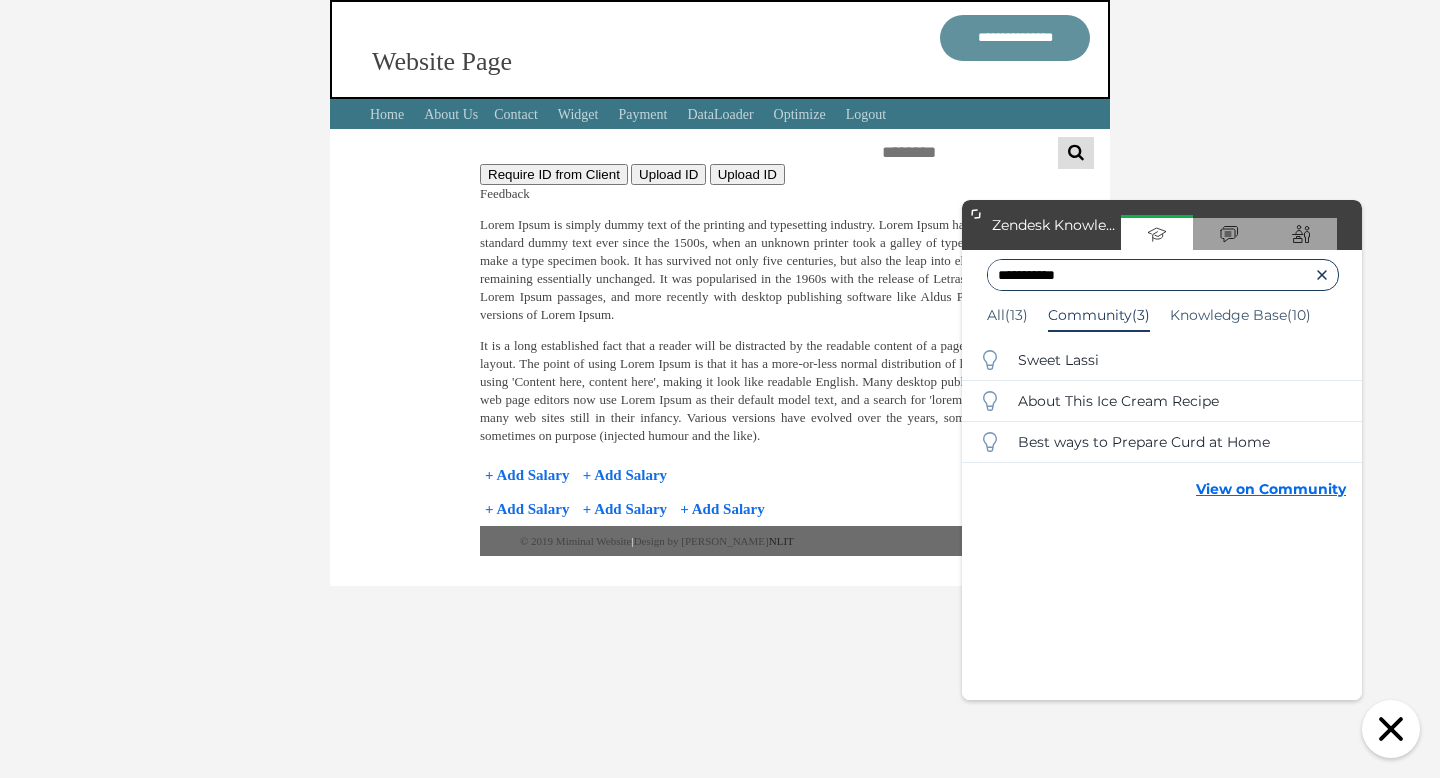 type on "**********" 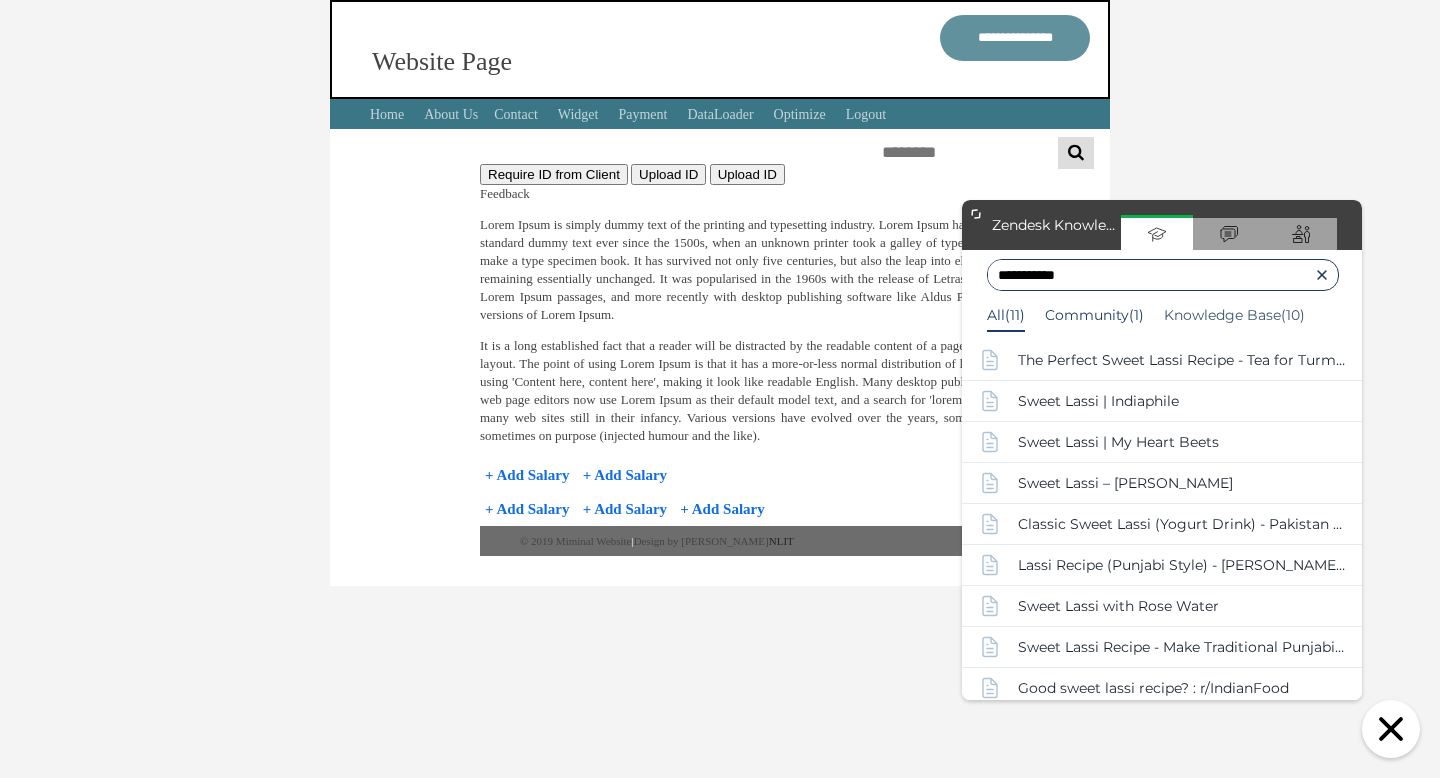 click on "Community(1)" at bounding box center (1094, 315) 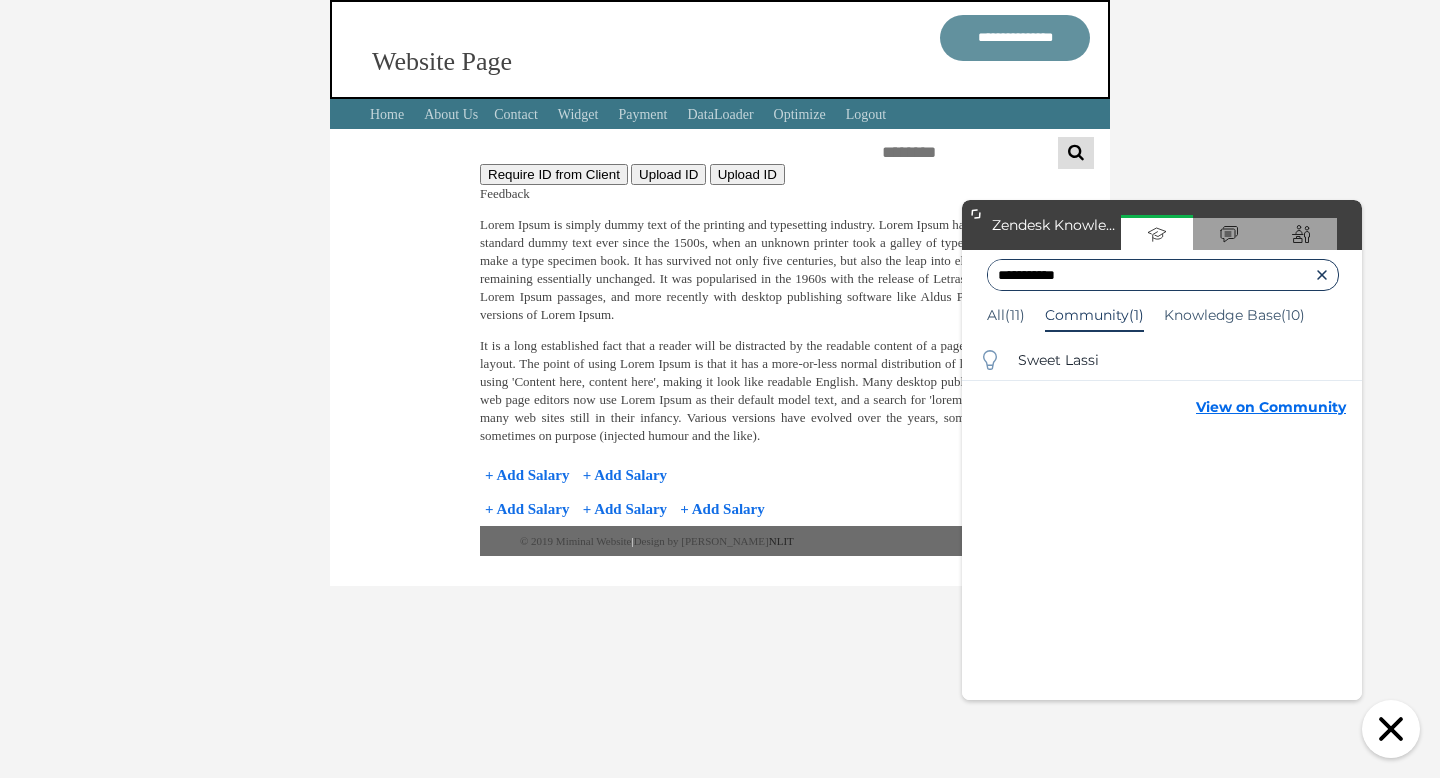 click on "Sweet Lassi" at bounding box center [1162, 360] 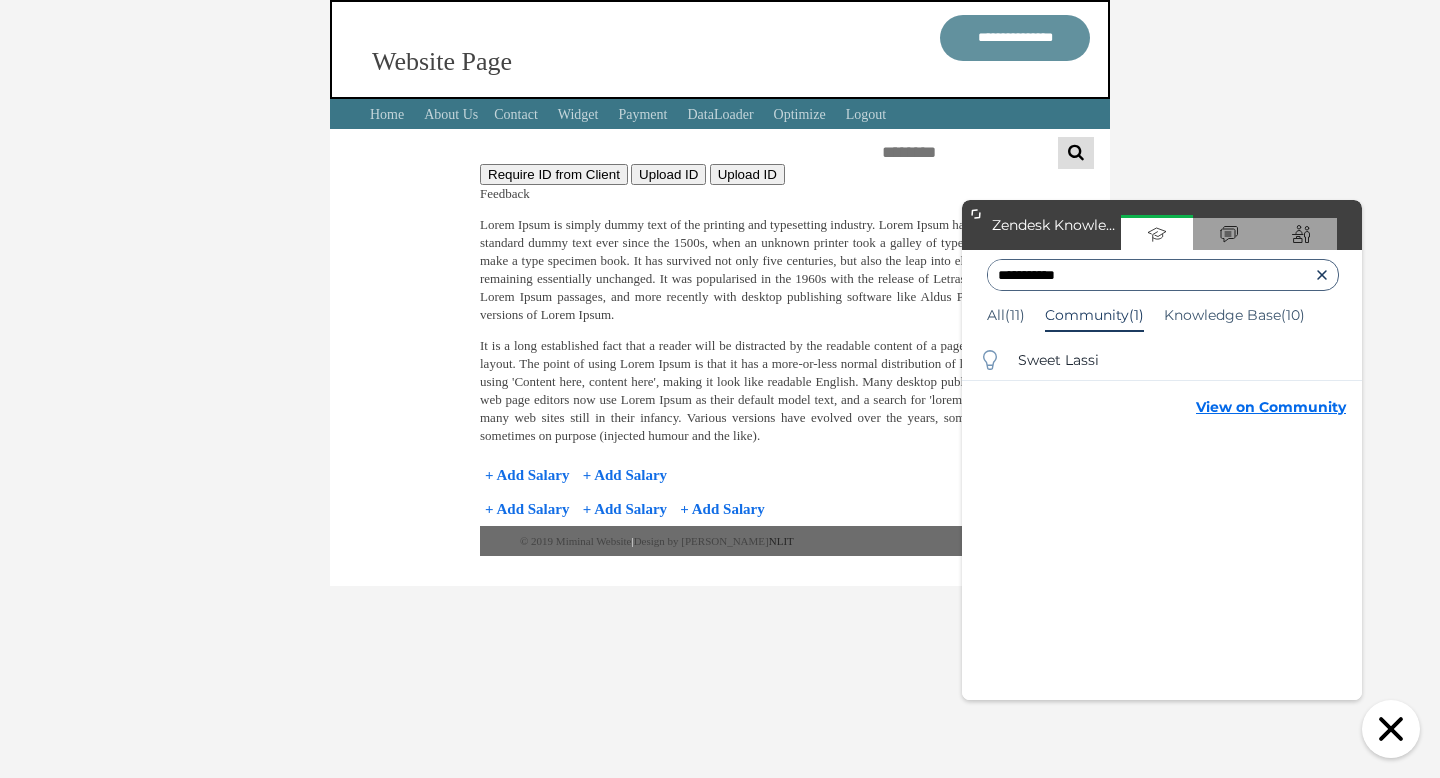 click on "View on Community" at bounding box center (1271, 407) 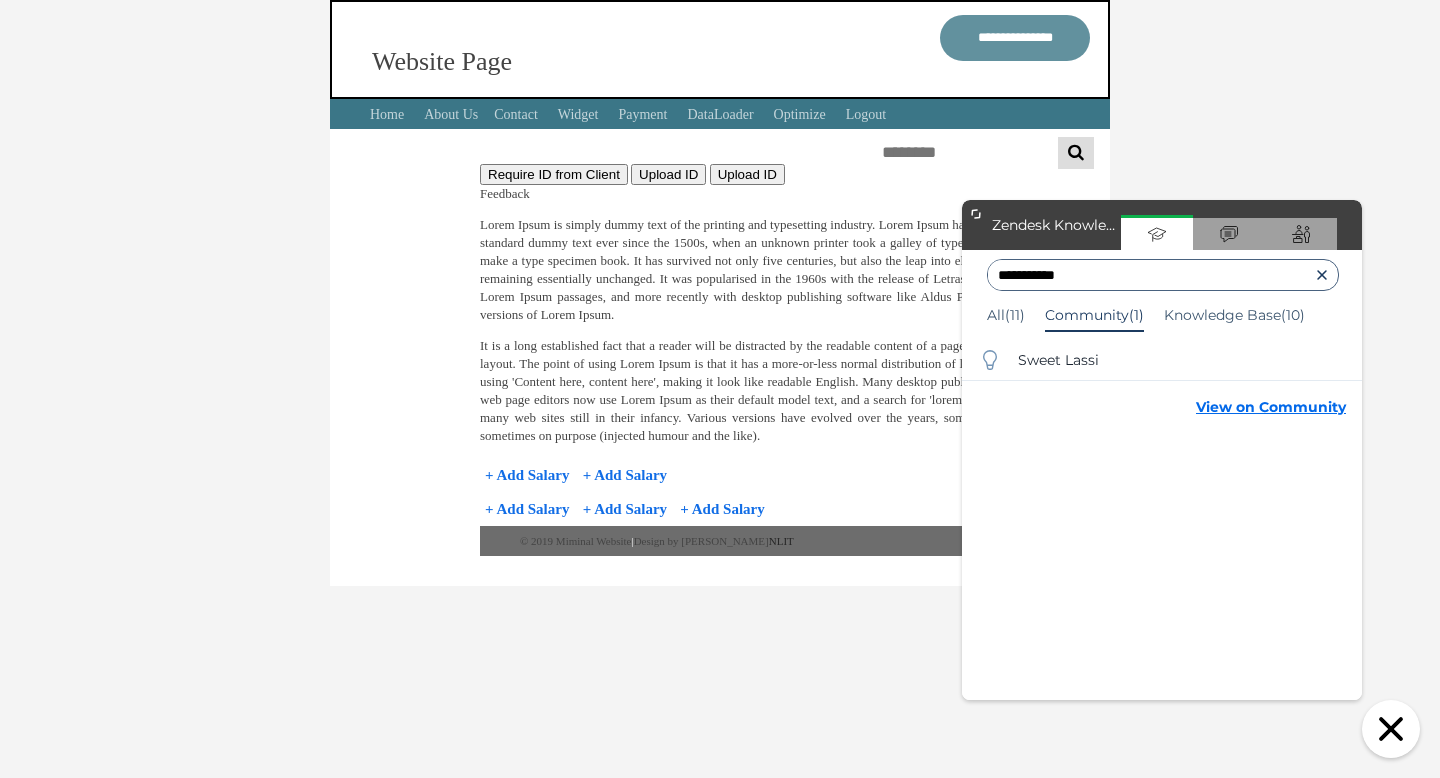 click on "Sweet Lassi" at bounding box center (1162, 360) 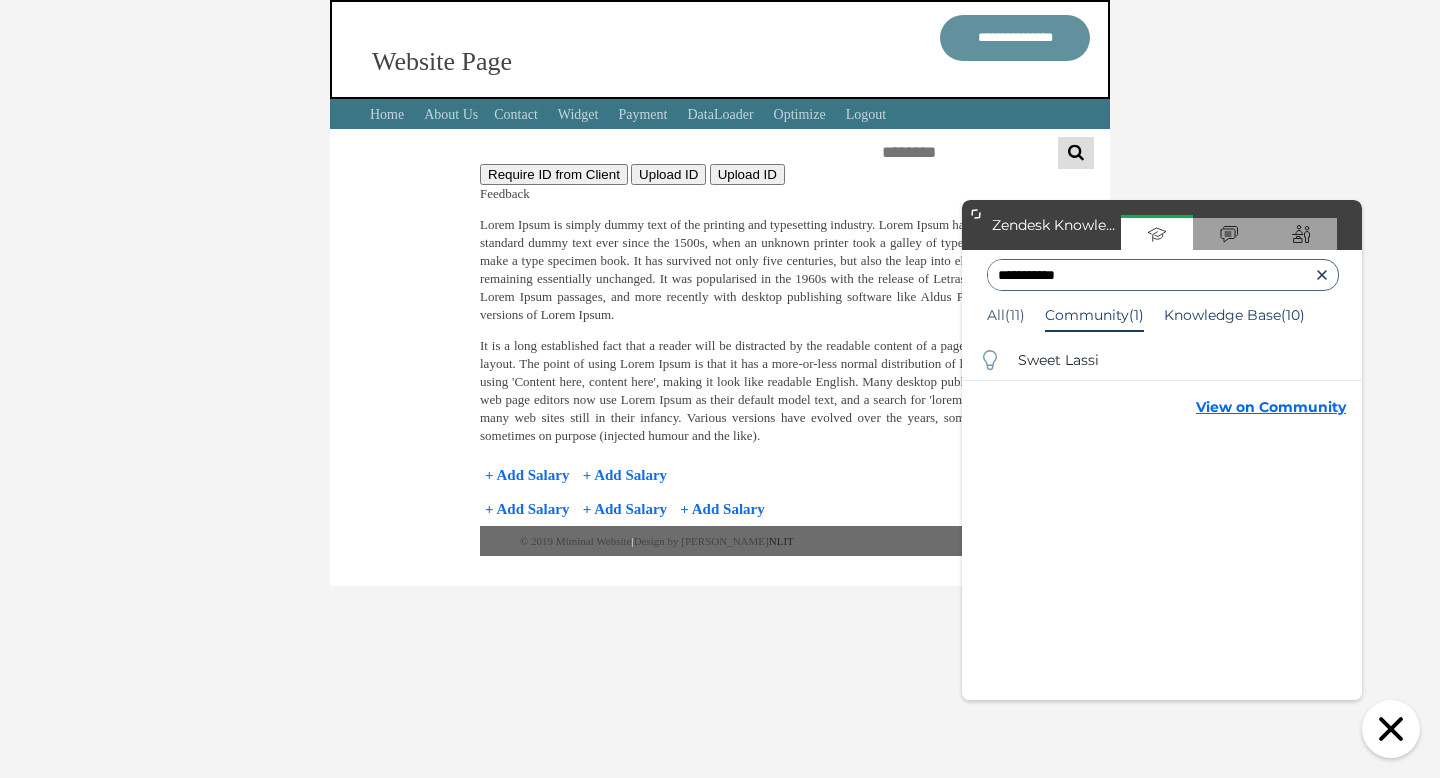 click on "Knowledge Base(10)" at bounding box center (1234, 315) 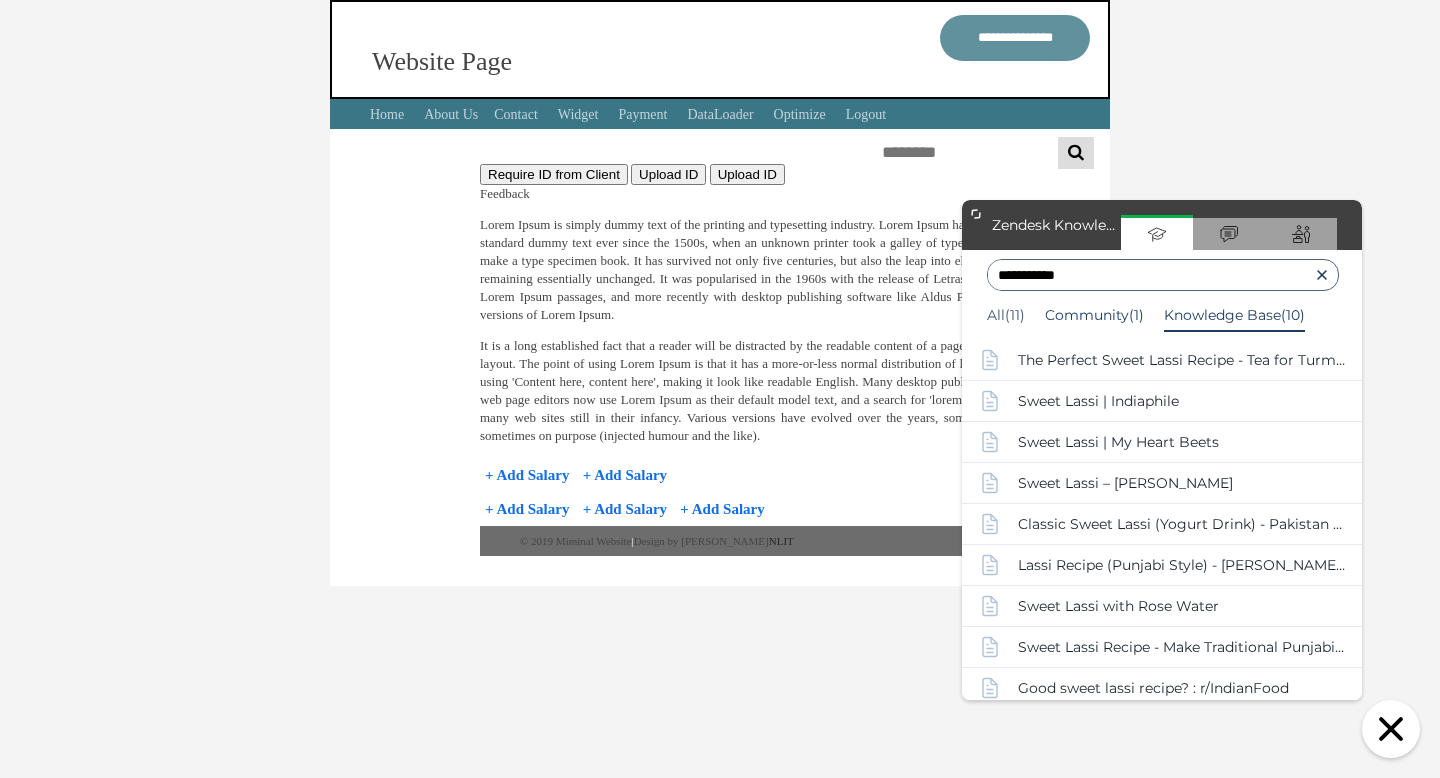 click on "Community(1)" at bounding box center [1094, 315] 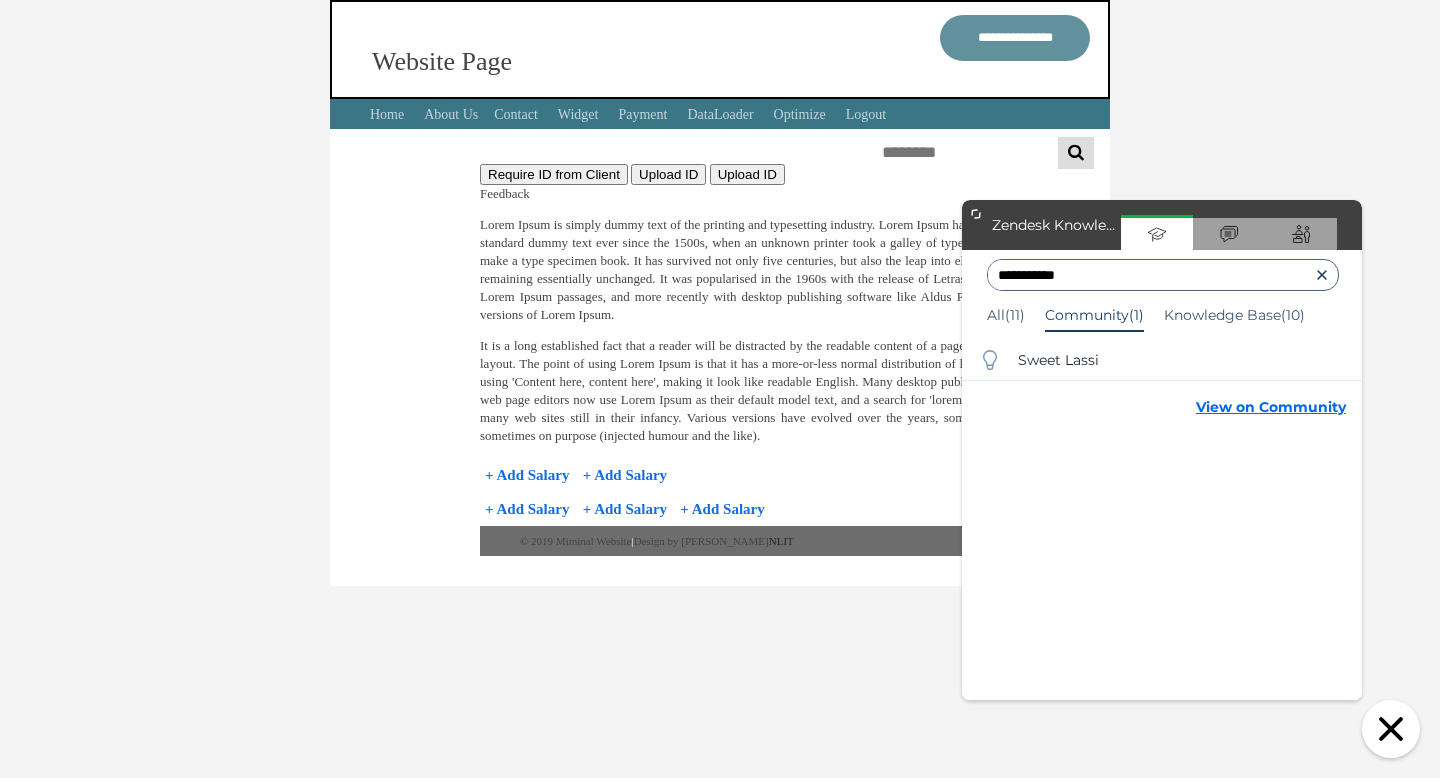 click on "Sweet Lassi" at bounding box center [1058, 360] 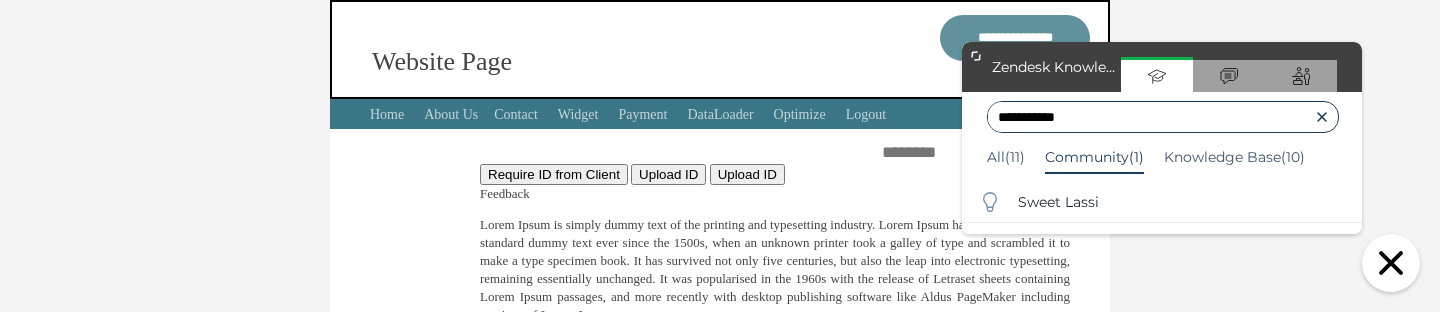 click on "**********" at bounding box center (1148, 117) 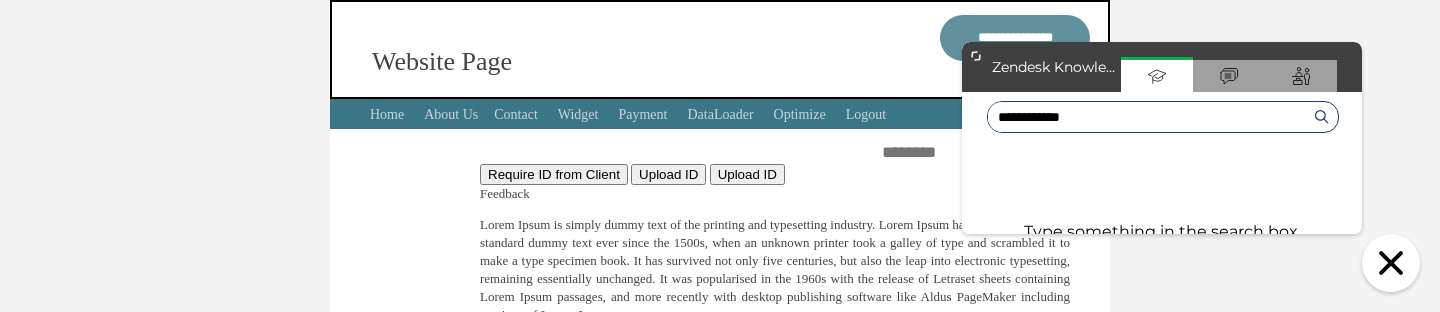 type on "**********" 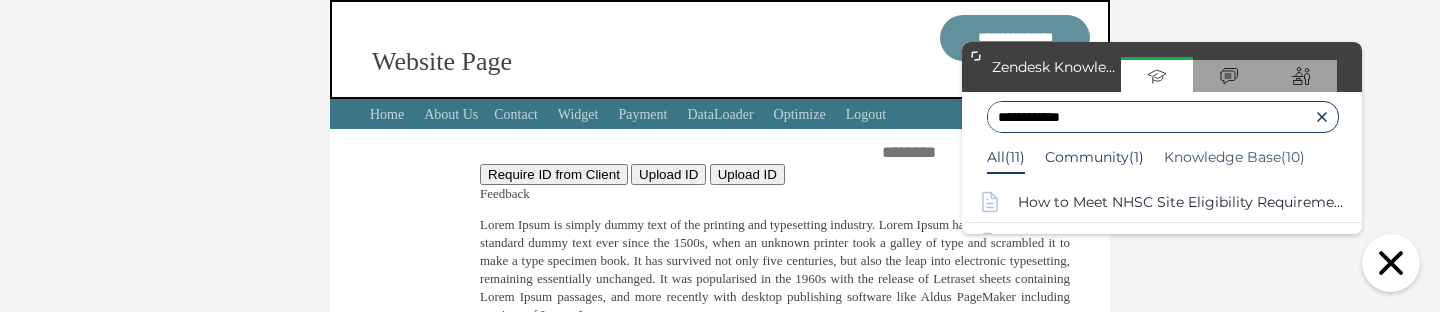 click on "Community(1)" at bounding box center [1094, 157] 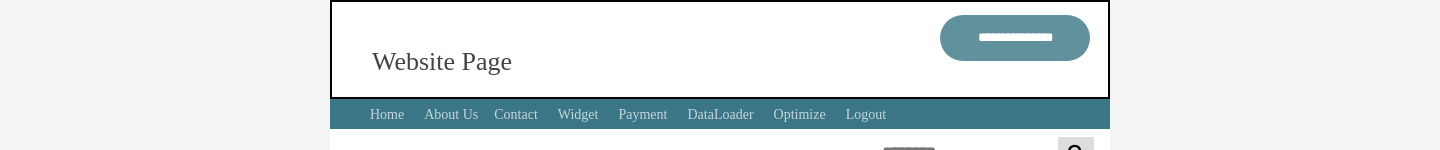 scroll, scrollTop: 0, scrollLeft: 0, axis: both 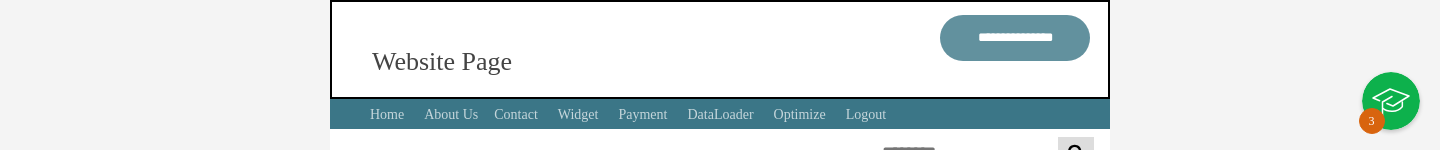 click at bounding box center [1391, 101] 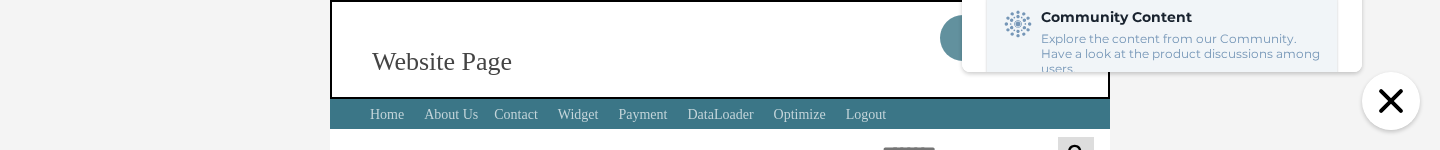 scroll, scrollTop: 0, scrollLeft: 0, axis: both 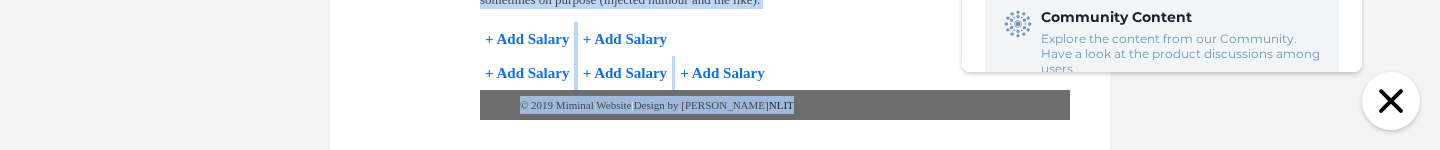 drag, startPoint x: 1231, startPoint y: 148, endPoint x: 1232, endPoint y: 374, distance: 226.00221 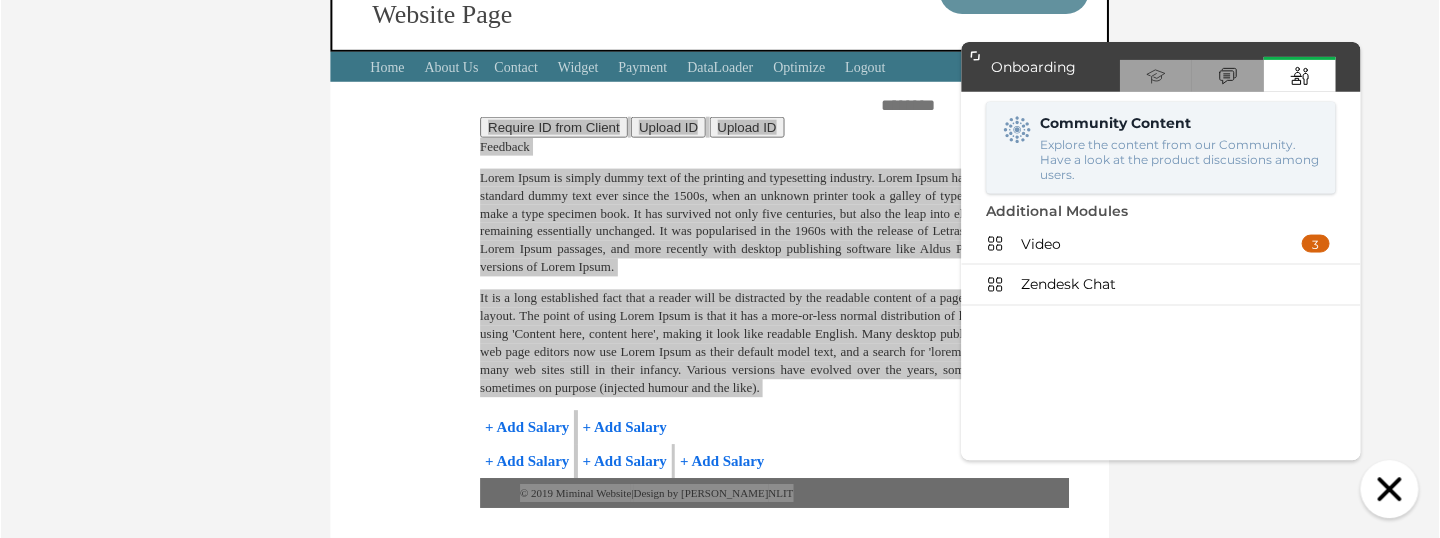 scroll, scrollTop: 49, scrollLeft: 0, axis: vertical 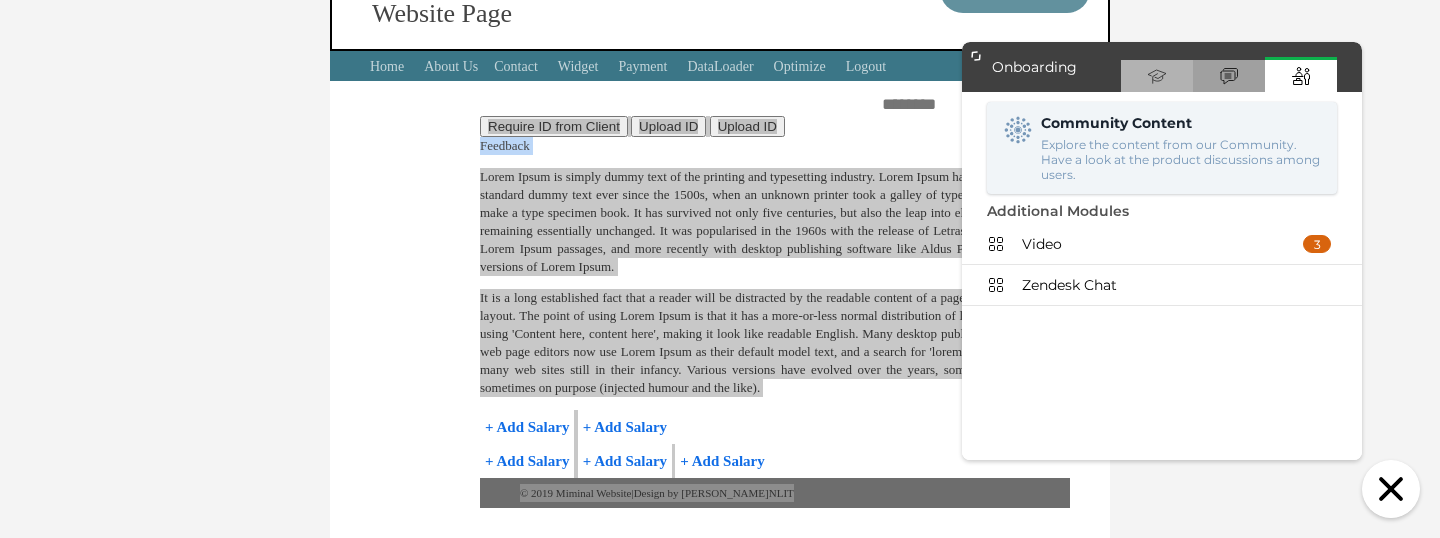 click 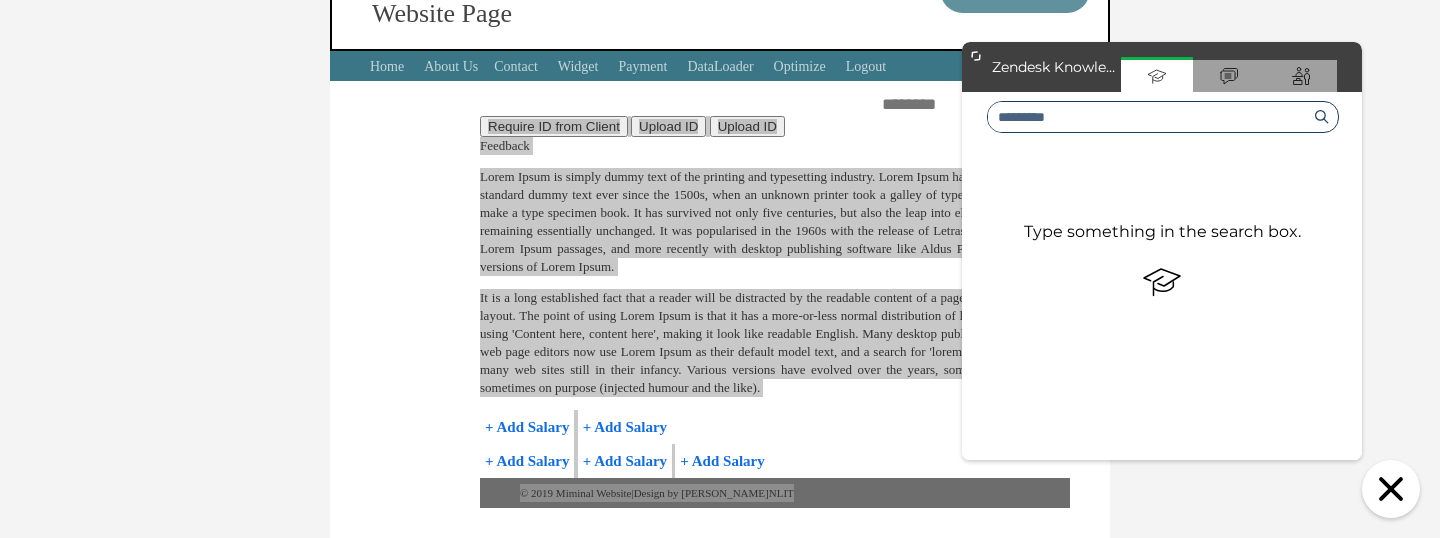 click at bounding box center [1148, 117] 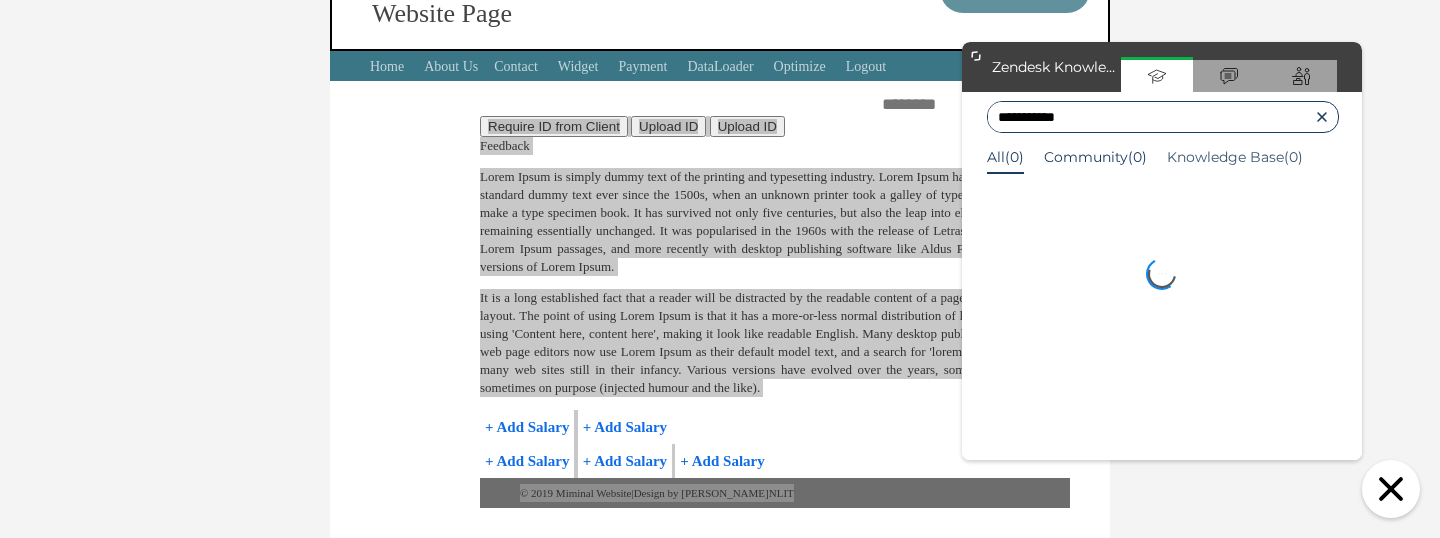 click on "Community(0)" at bounding box center (1095, 157) 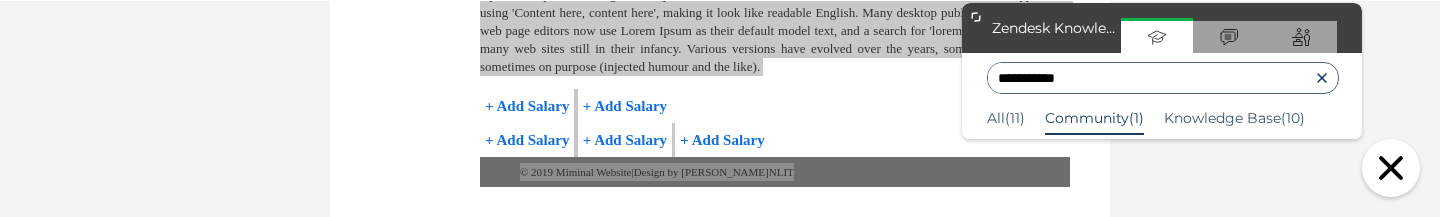 scroll, scrollTop: 370, scrollLeft: 0, axis: vertical 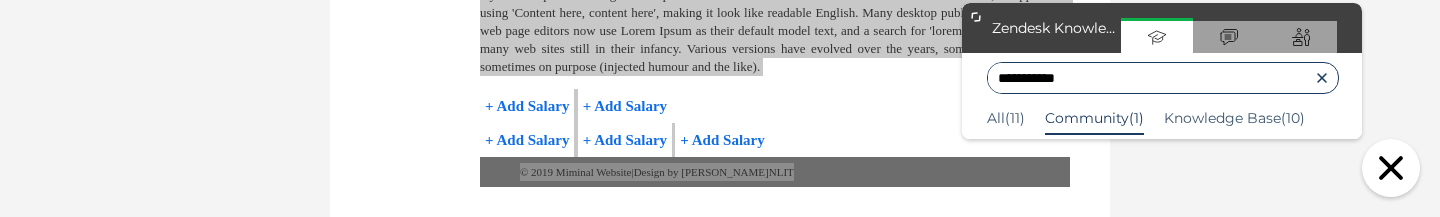 click on "**********" at bounding box center (1148, 78) 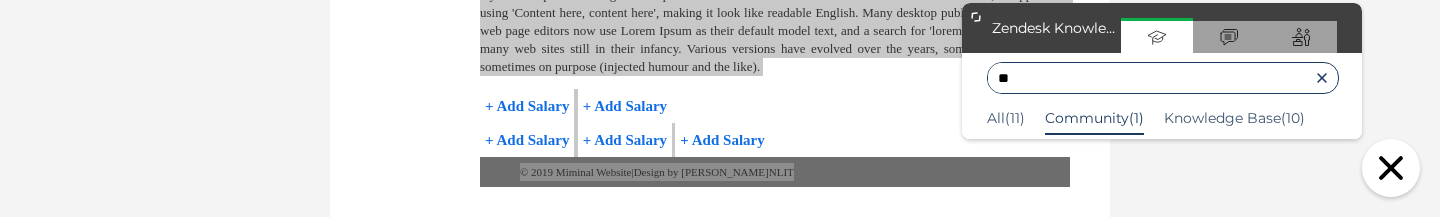 type on "*" 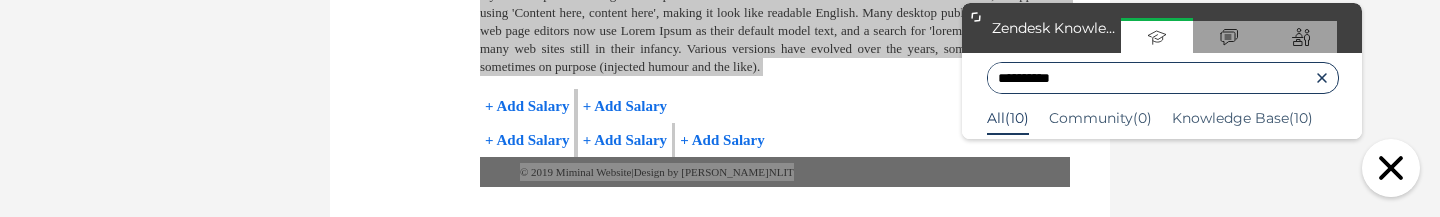 click on "**********" at bounding box center (1148, 78) 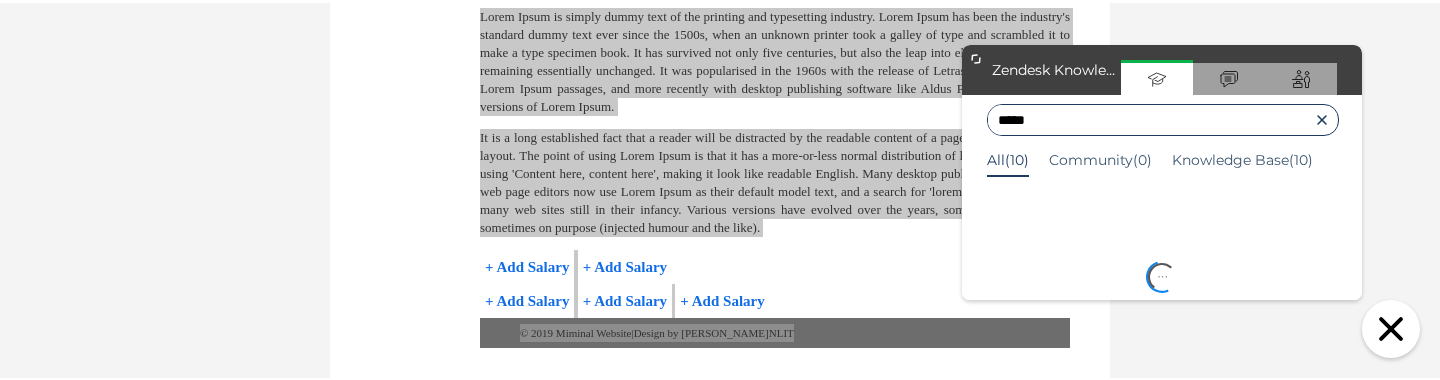 scroll, scrollTop: 207, scrollLeft: 0, axis: vertical 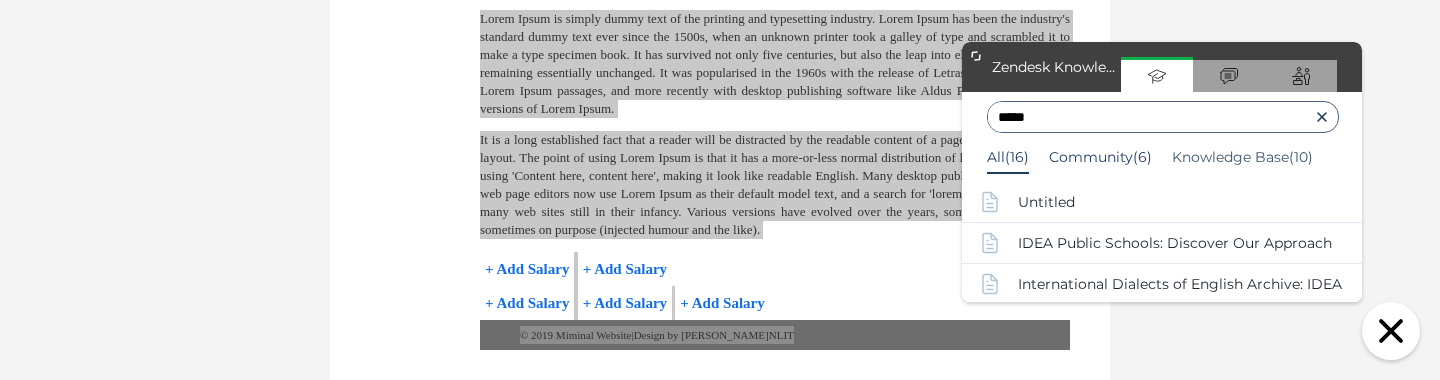 click on "Community(6)" at bounding box center (1100, 157) 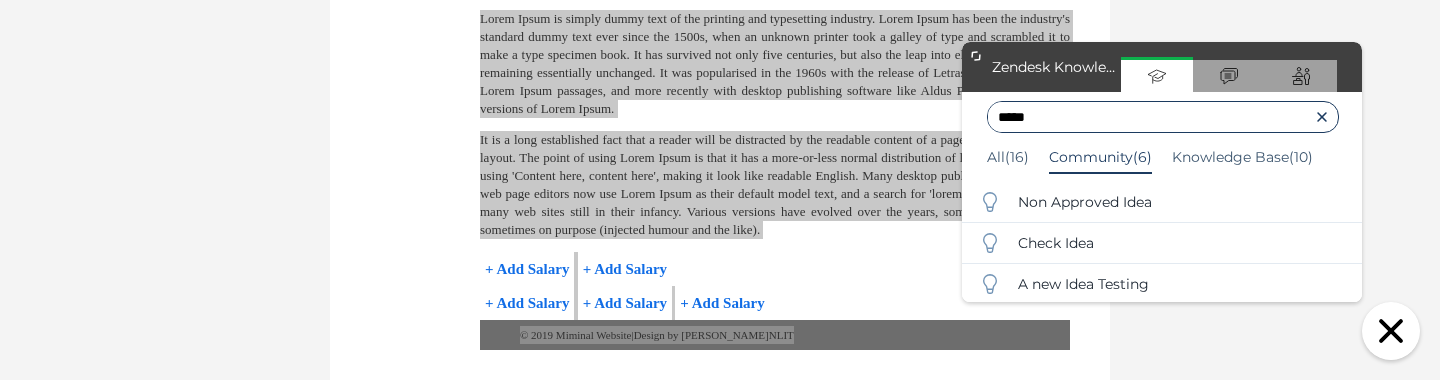 click on "****" at bounding box center [1148, 117] 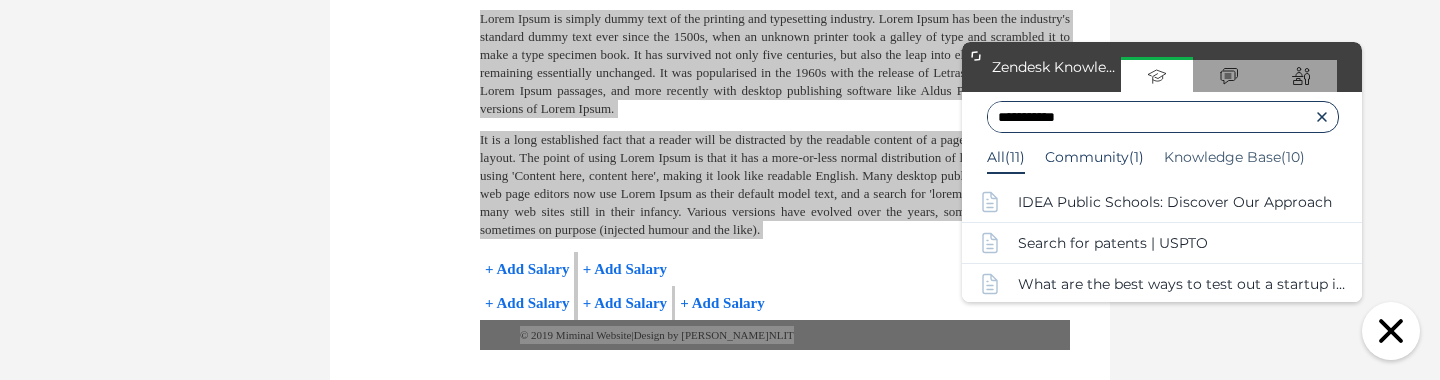 click on "Community(1)" at bounding box center (1094, 157) 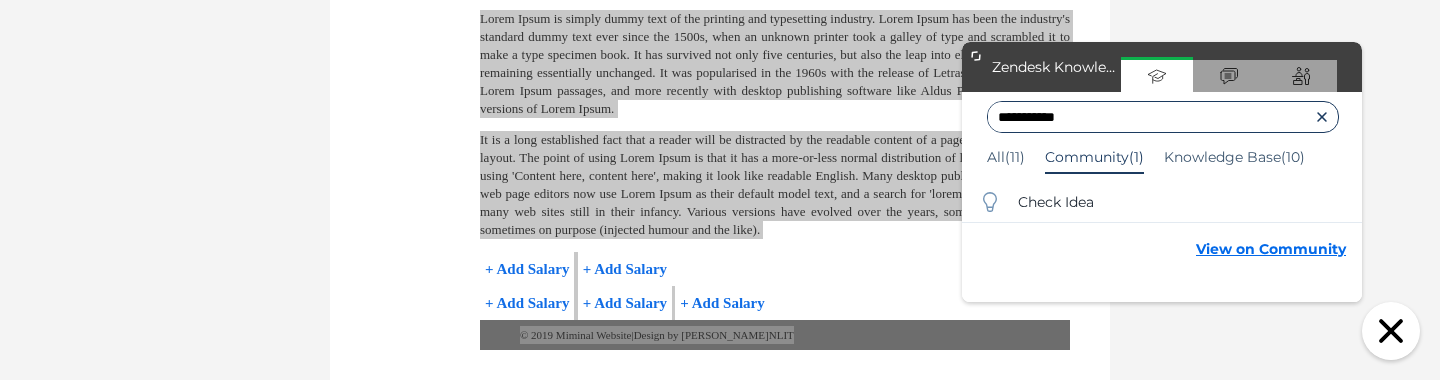 click on "**********" at bounding box center (1148, 117) 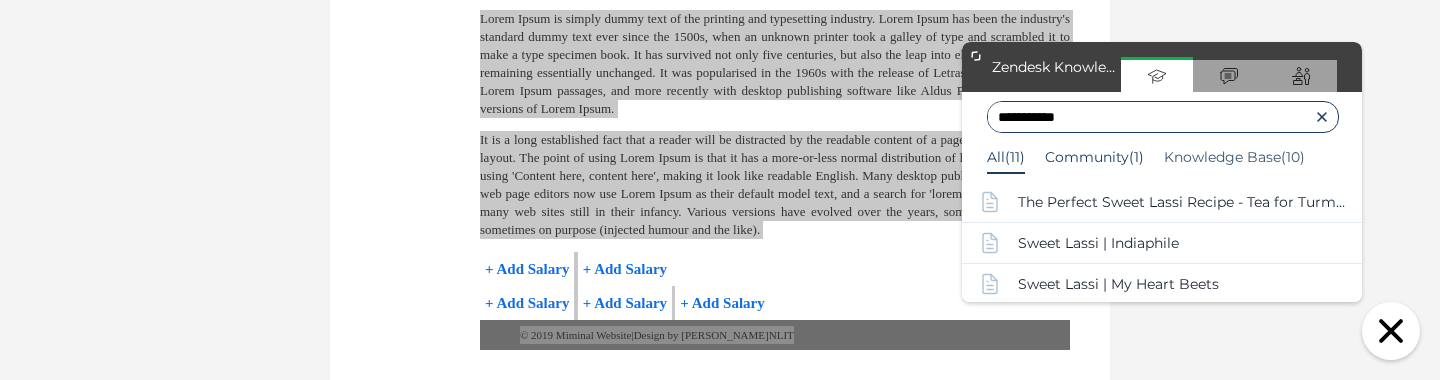 click on "Community(1)" at bounding box center [1094, 157] 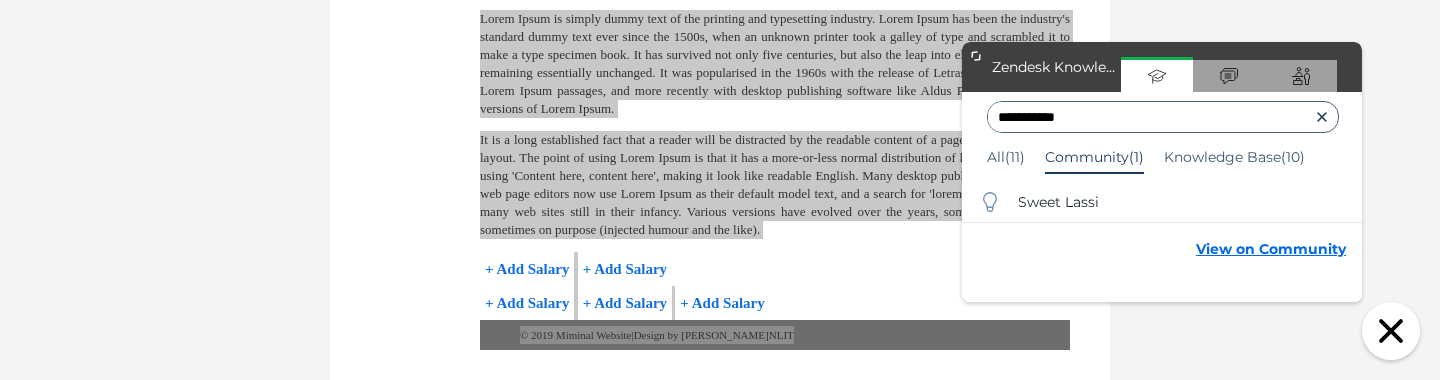 click on "View on Community" at bounding box center [1271, 249] 